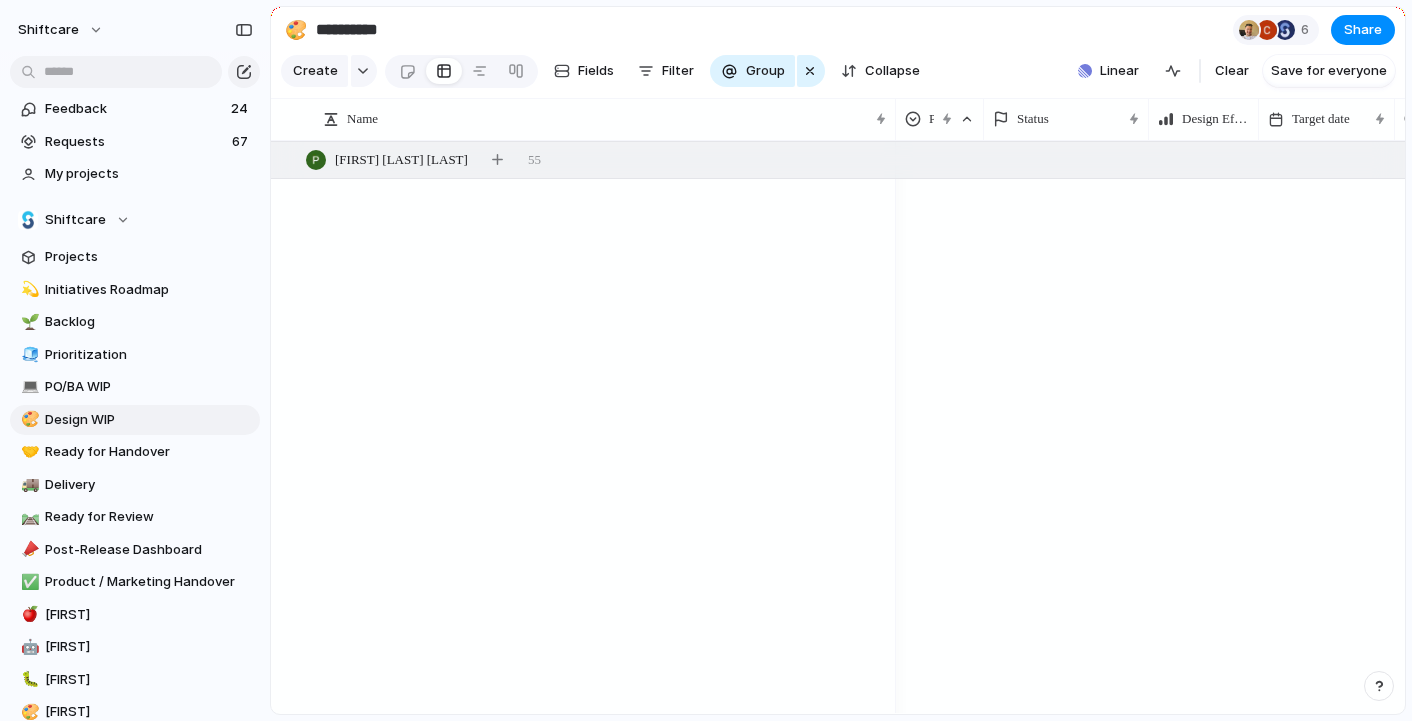 scroll, scrollTop: 0, scrollLeft: 0, axis: both 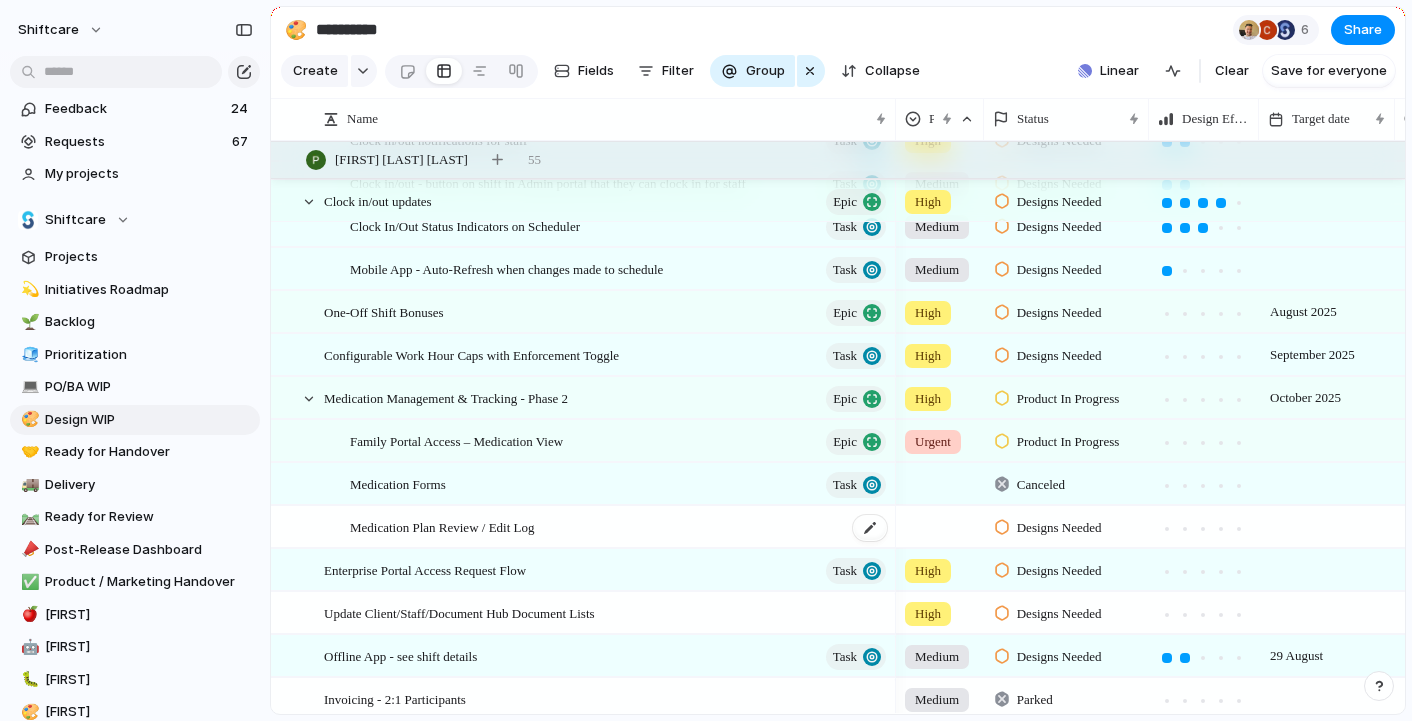 click on "Medication Plan Review / Edit Log" at bounding box center (442, 526) 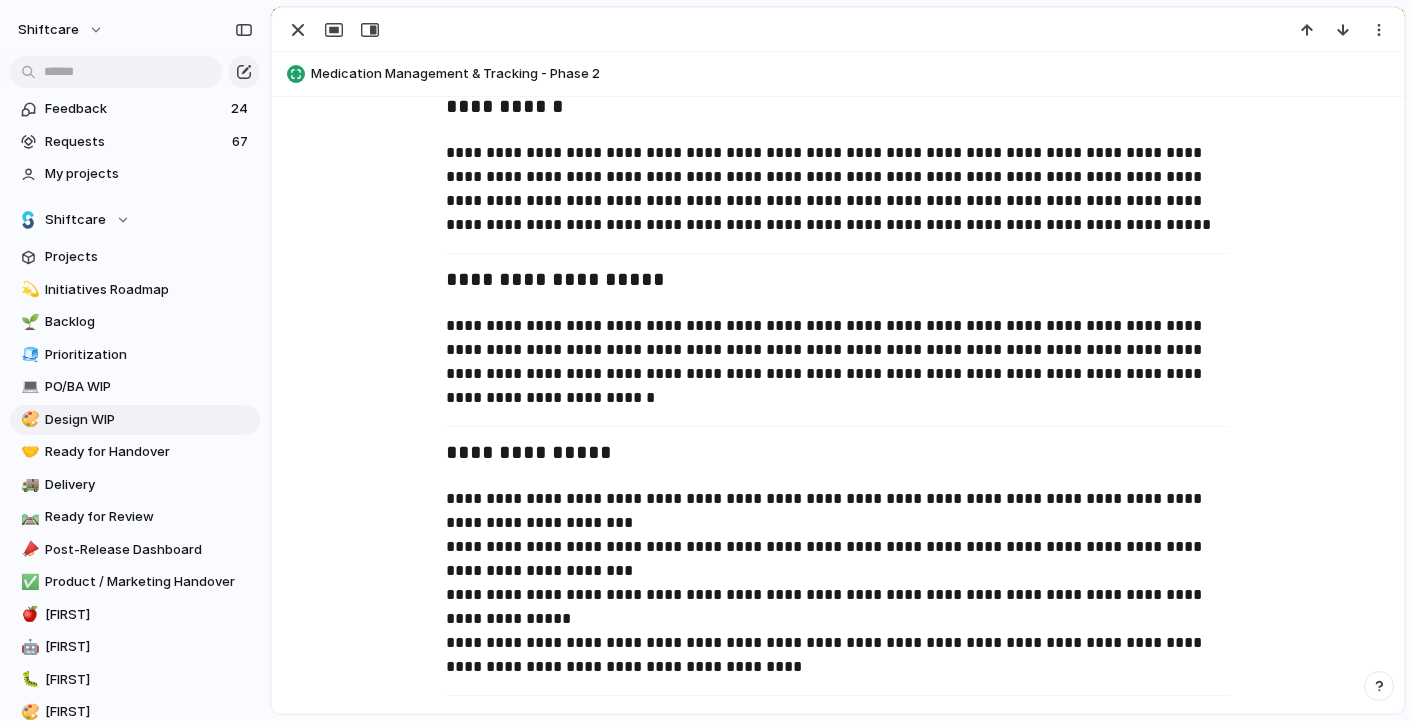 scroll, scrollTop: 0, scrollLeft: 0, axis: both 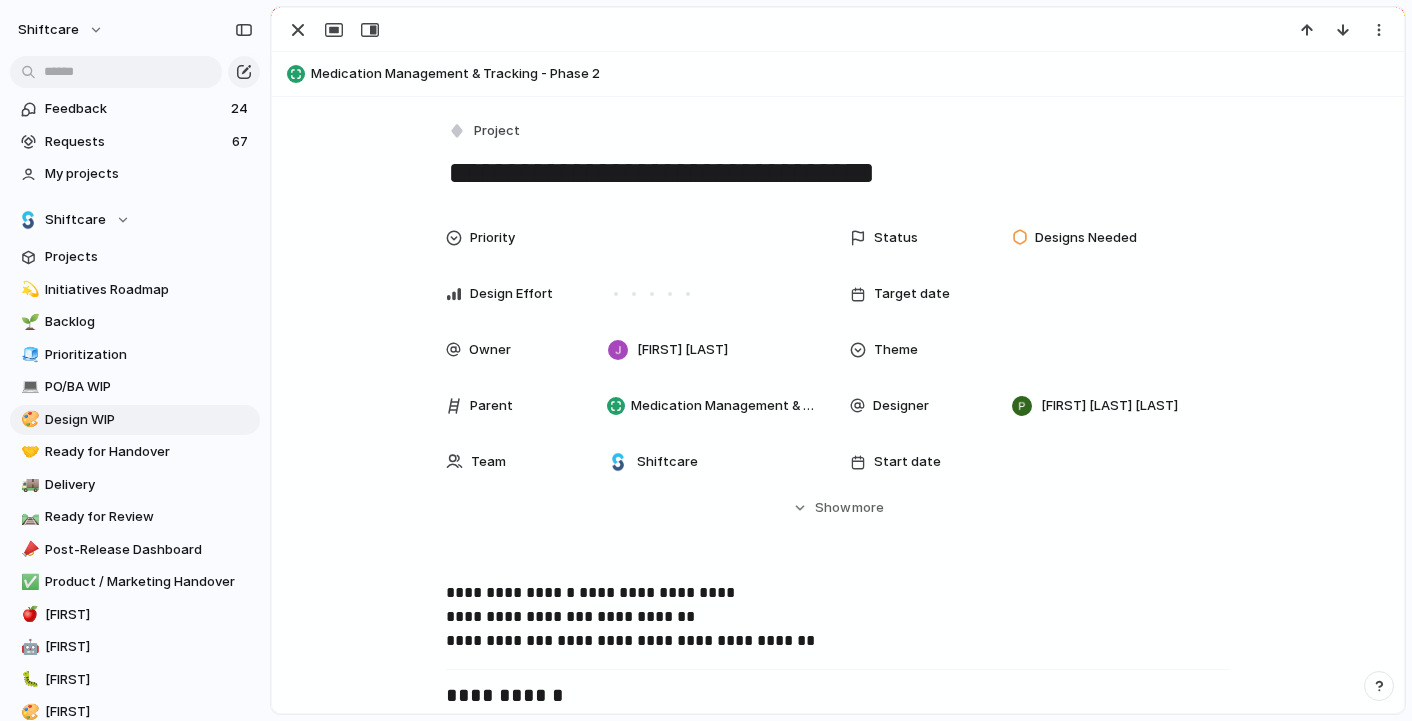 click on "**********" at bounding box center [838, 173] 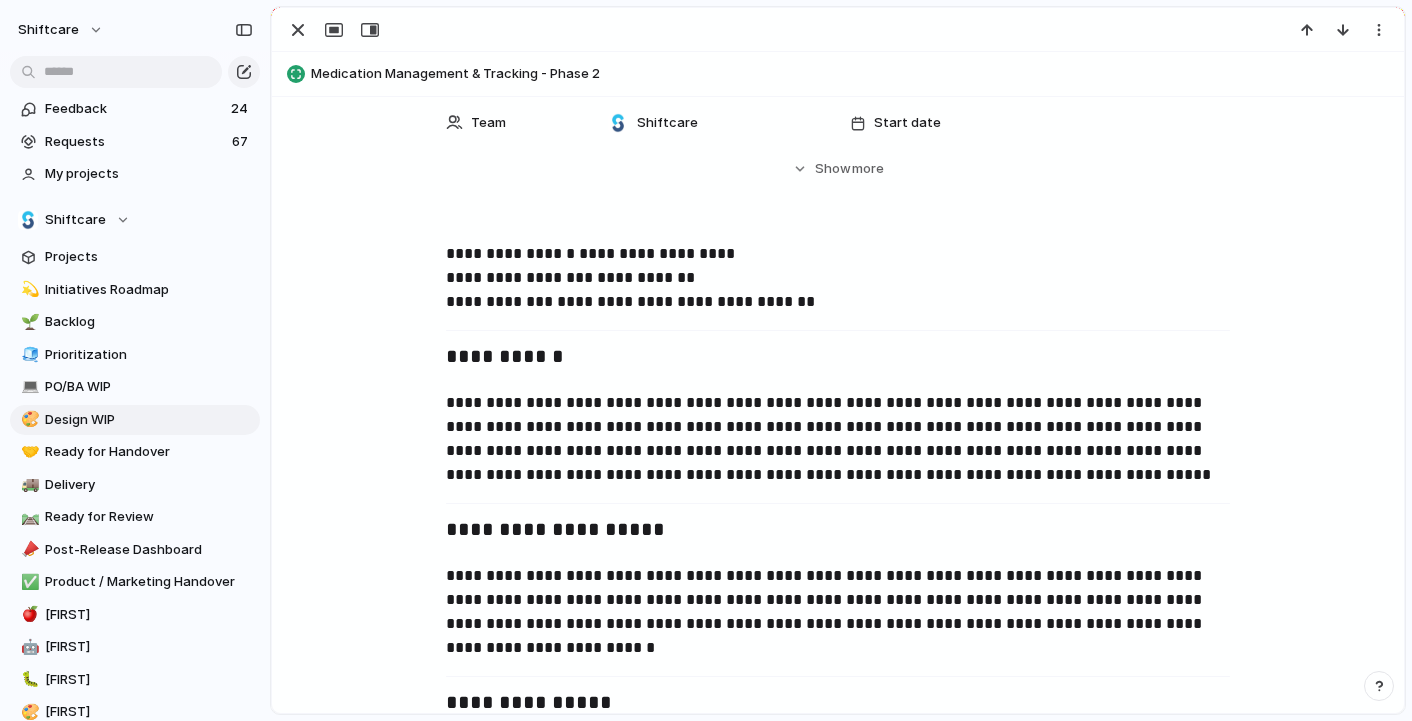 scroll 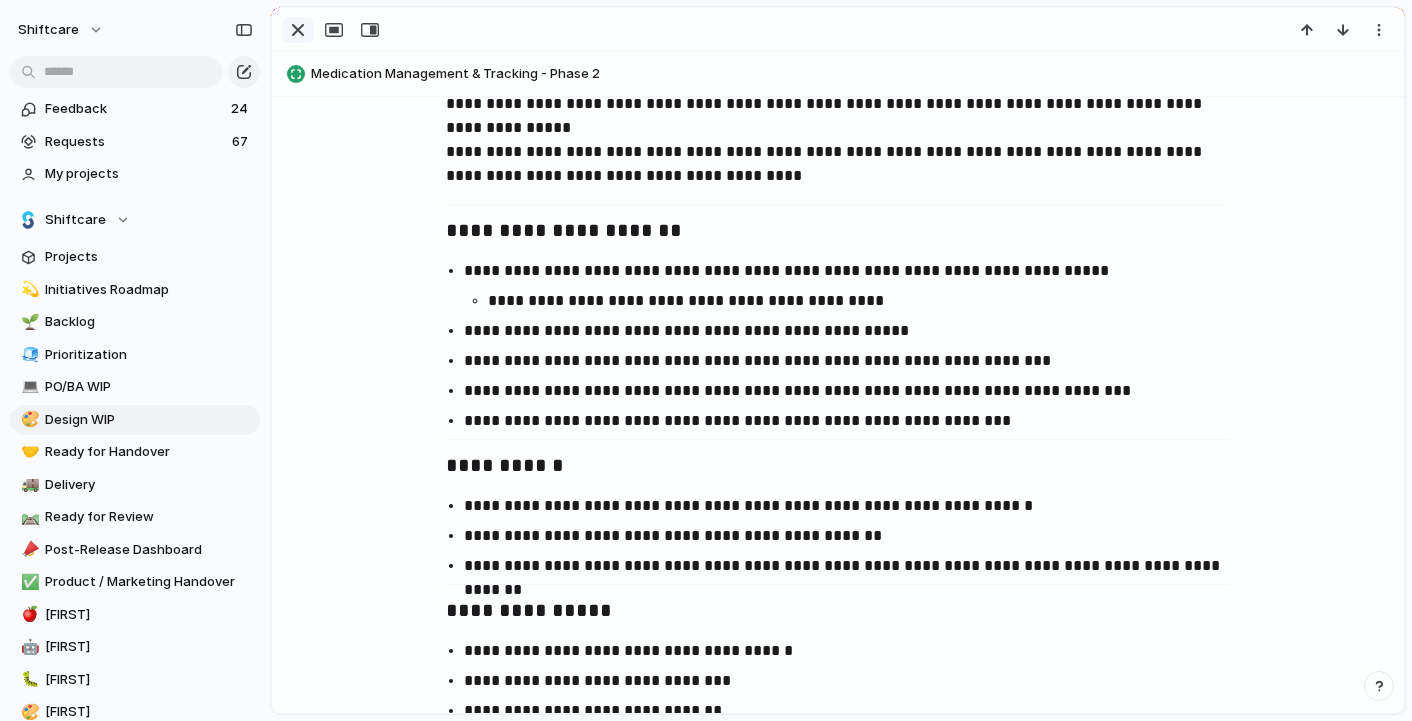 click at bounding box center [298, 30] 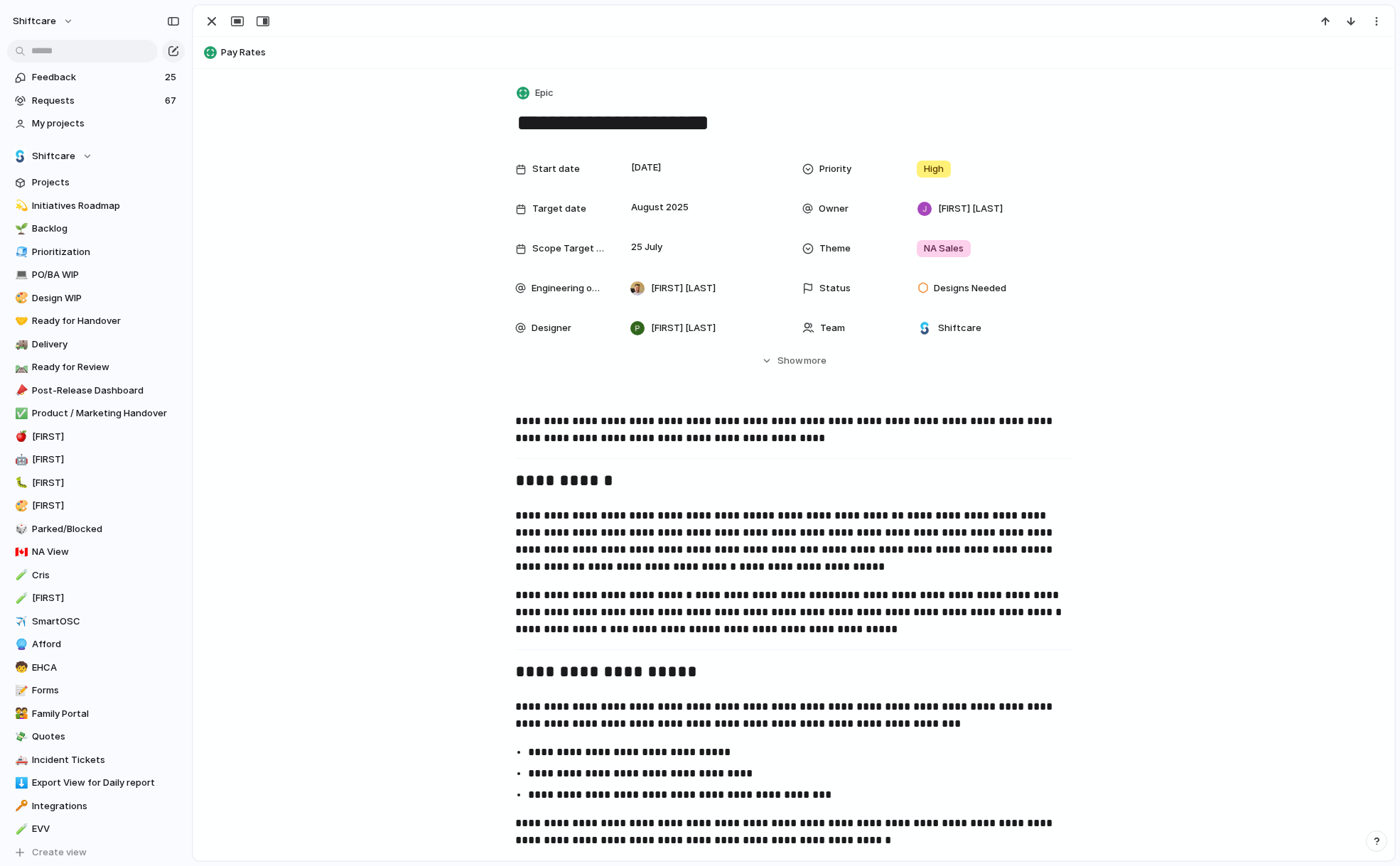 scroll, scrollTop: 0, scrollLeft: 0, axis: both 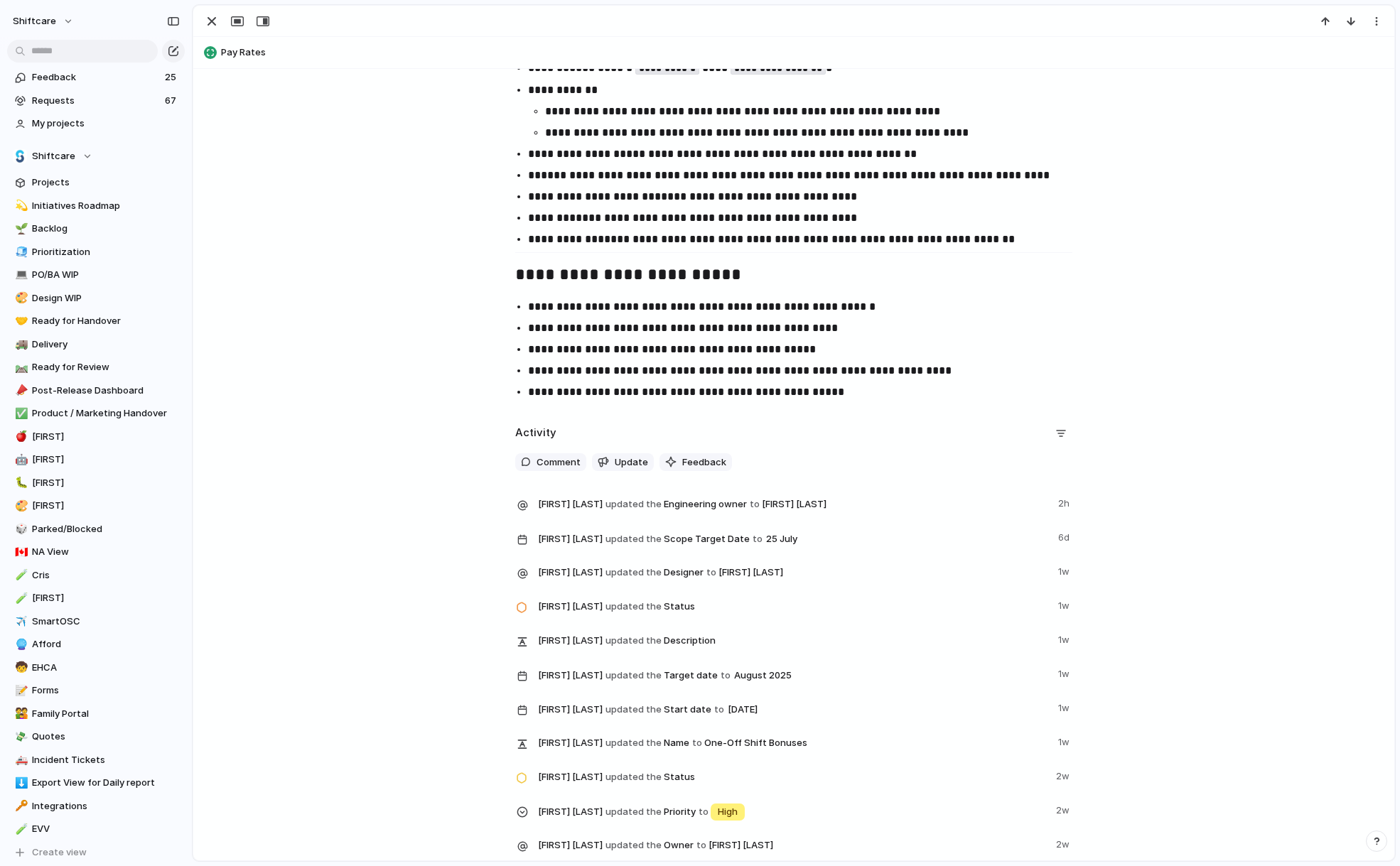click on "**********" at bounding box center [794, -627] 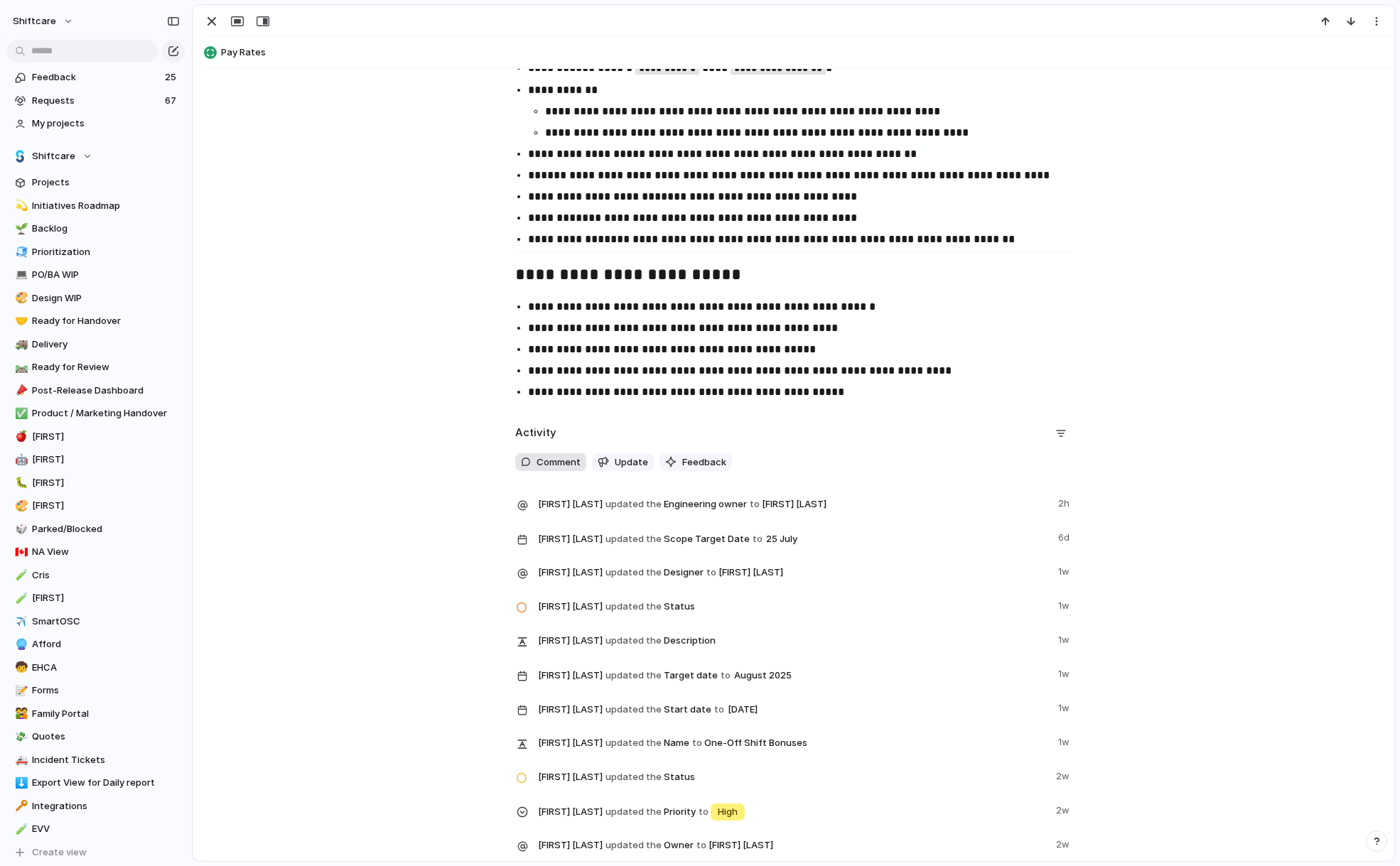 click on "Comment" at bounding box center (559, 462) 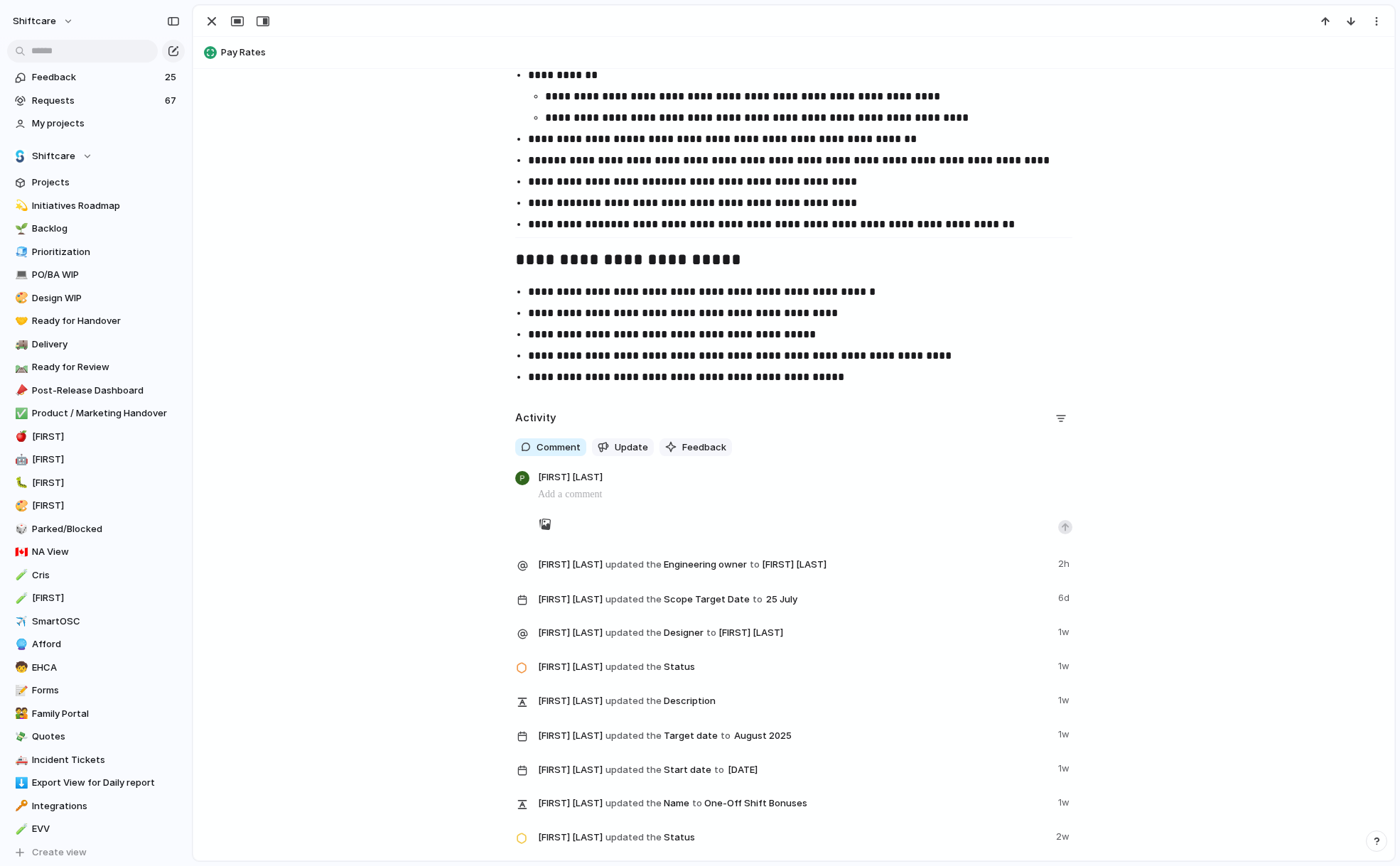 scroll, scrollTop: 2086, scrollLeft: 0, axis: vertical 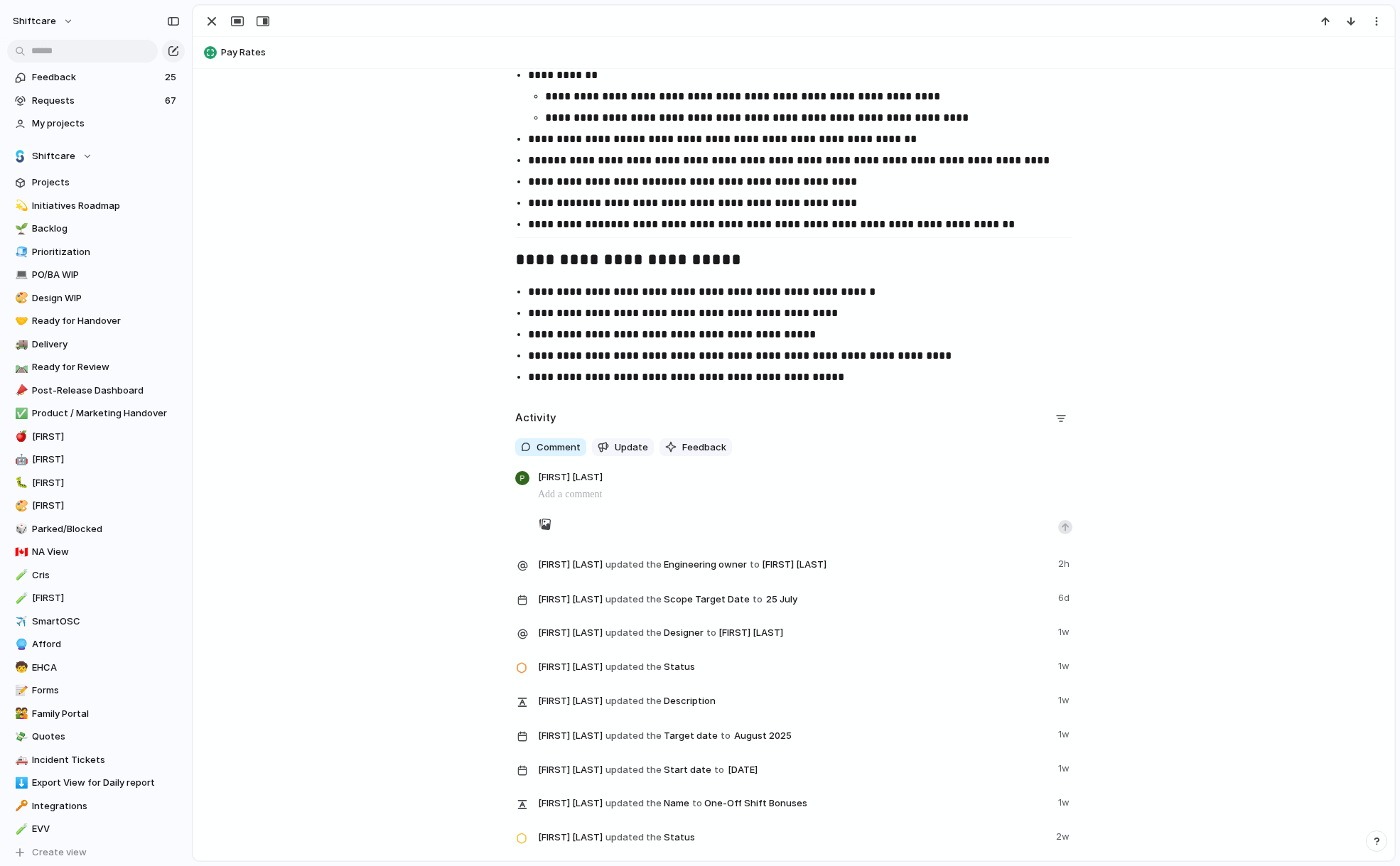 type 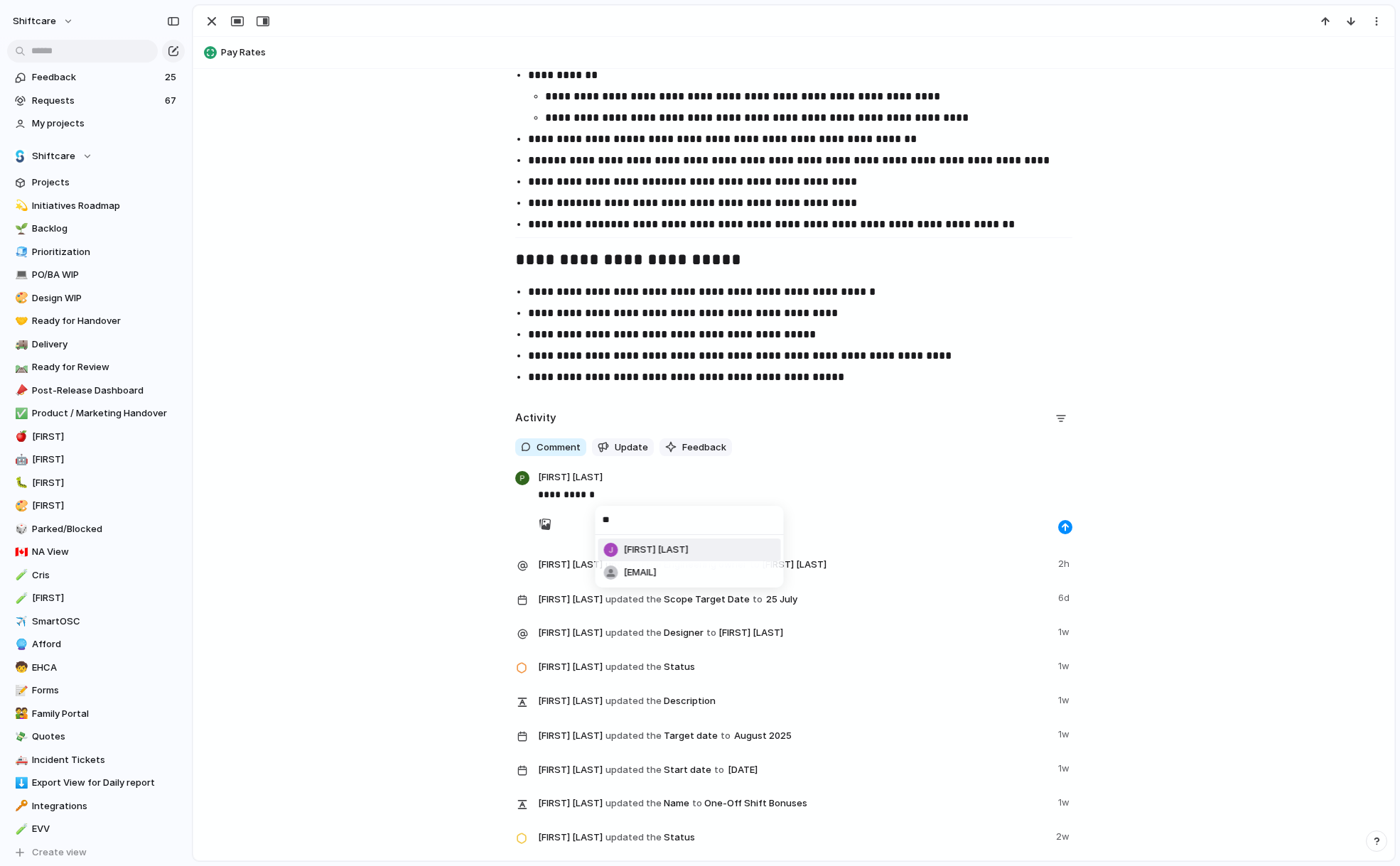 type on "***" 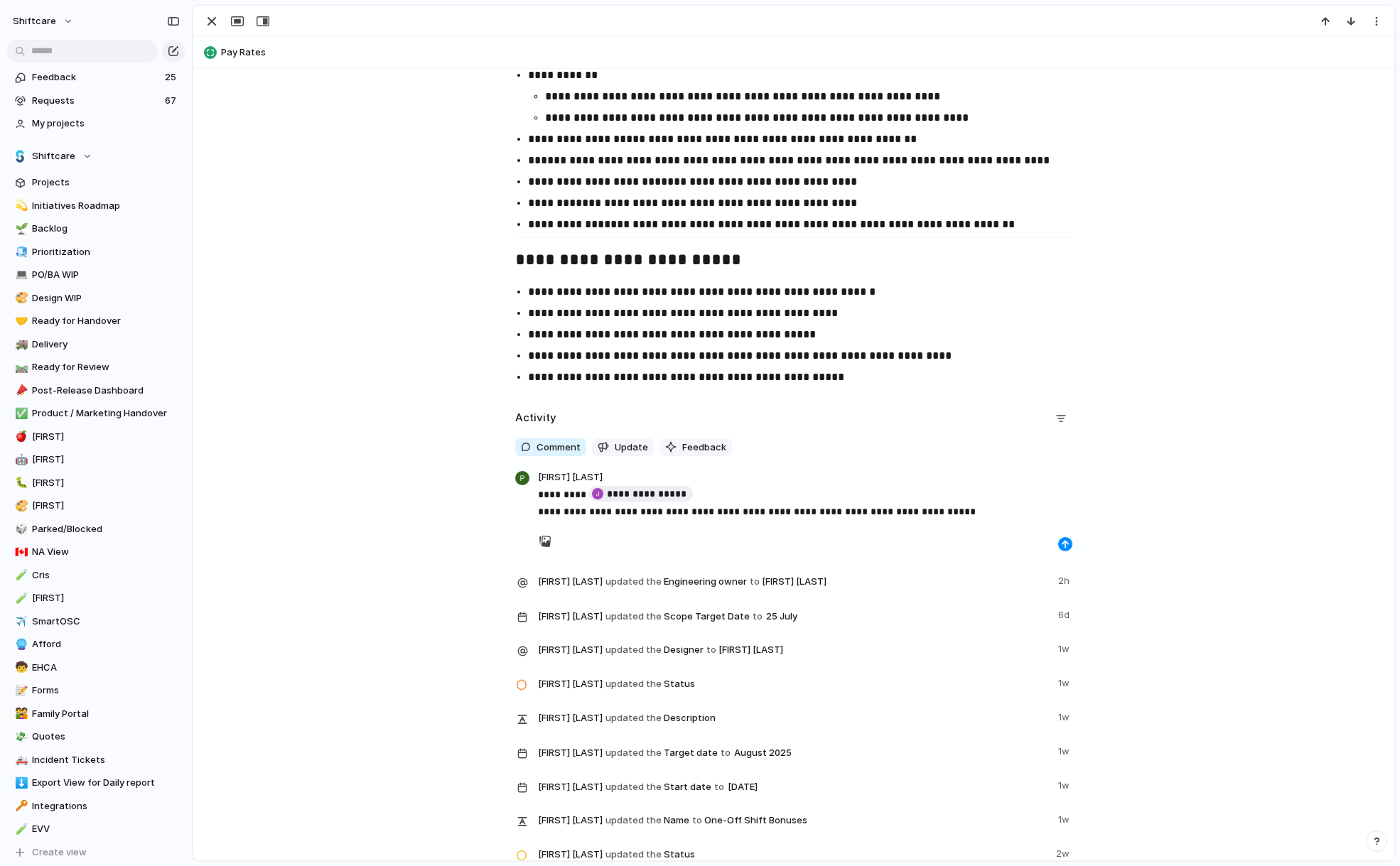 click on "**********" at bounding box center (805, 503) 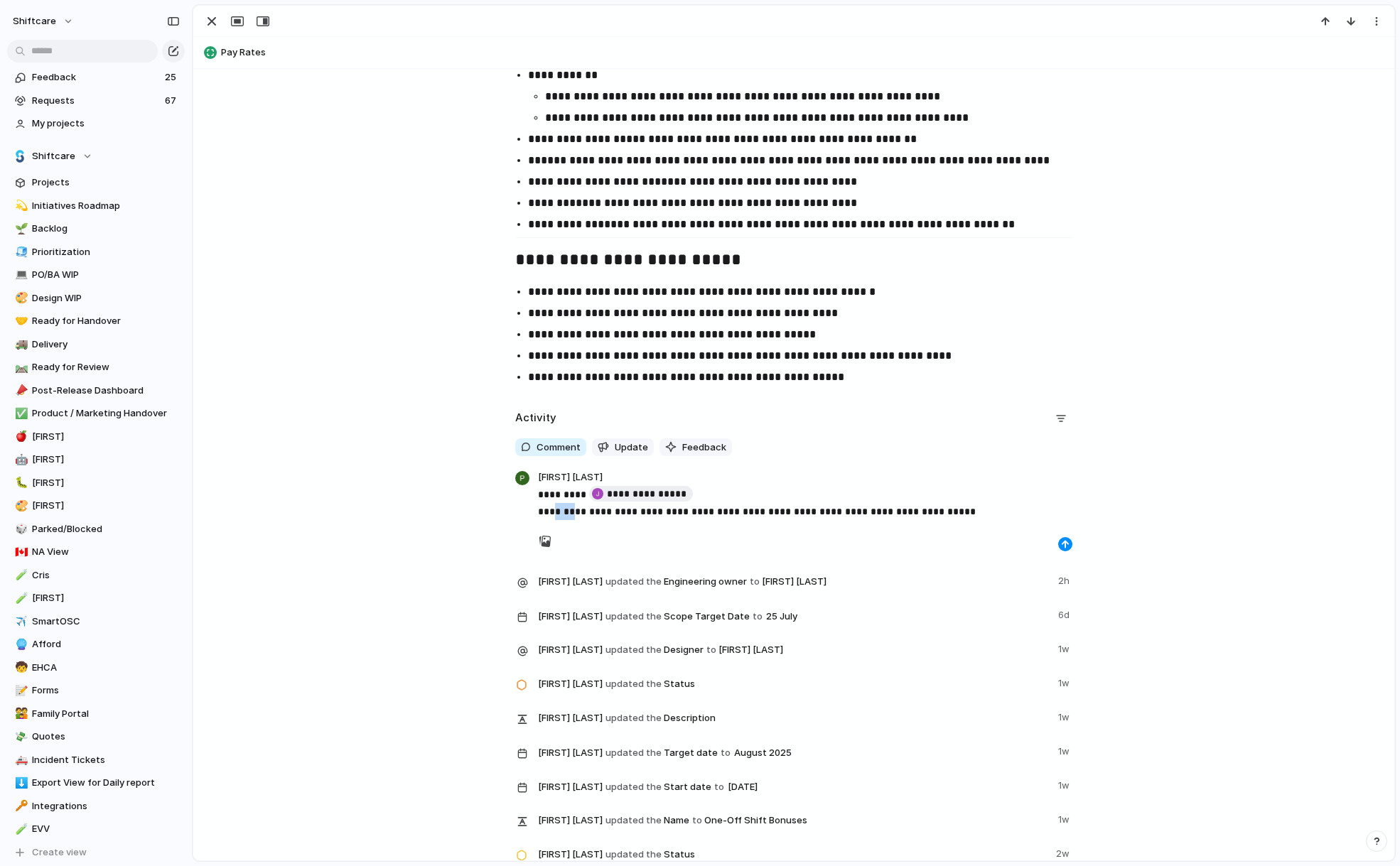 click on "**********" at bounding box center [805, 503] 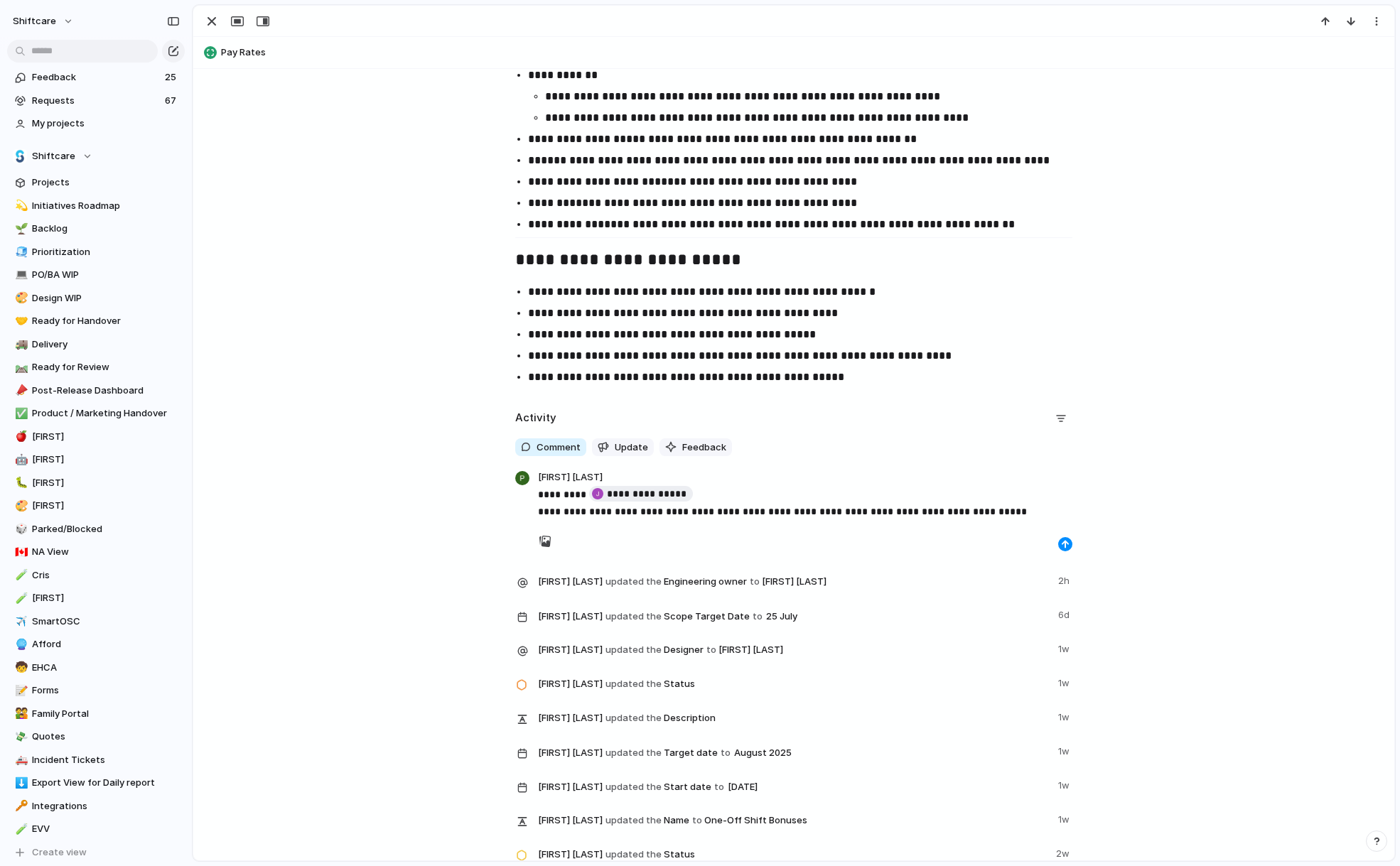 click on "**********" at bounding box center (805, 503) 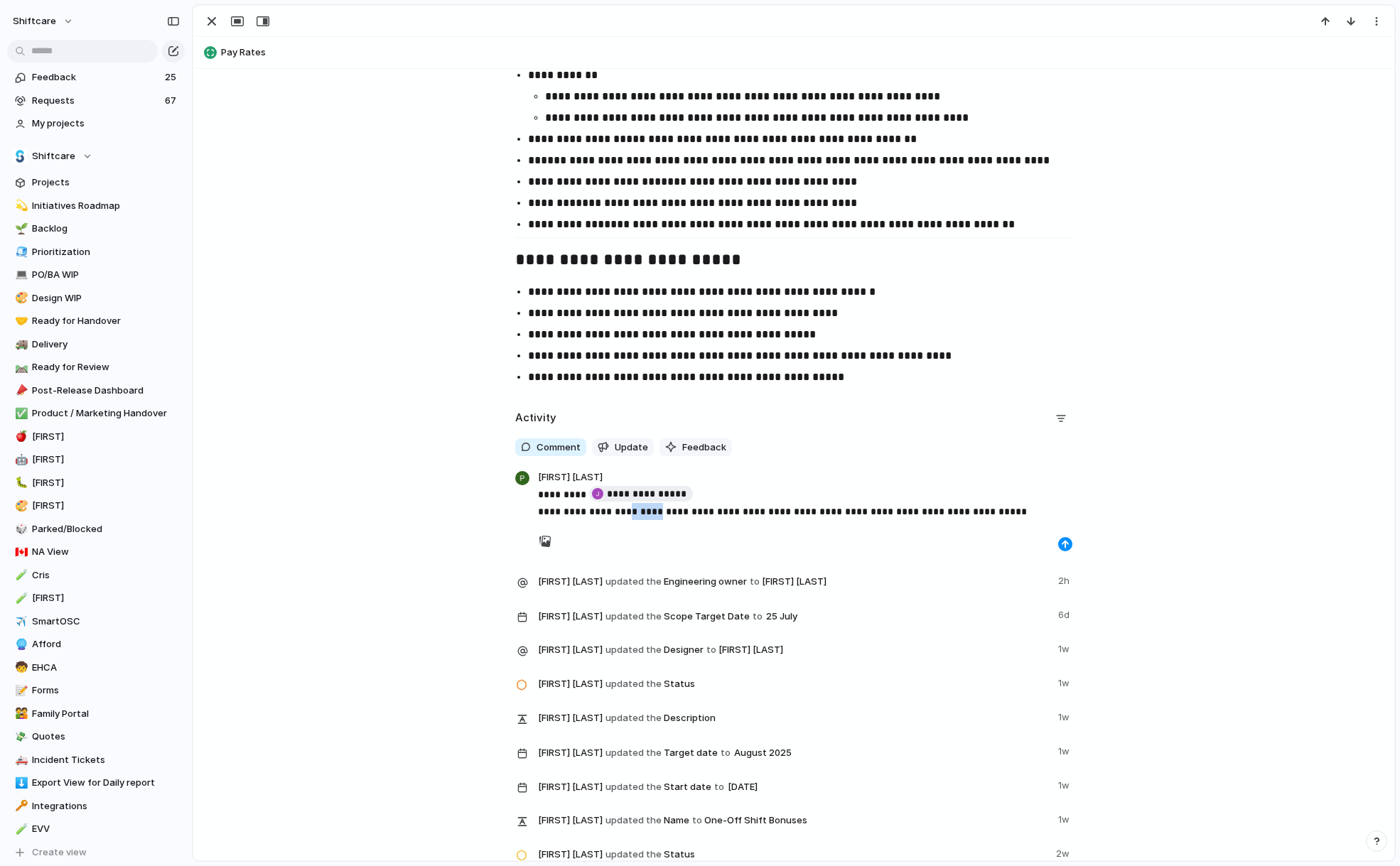 click on "**********" at bounding box center (805, 503) 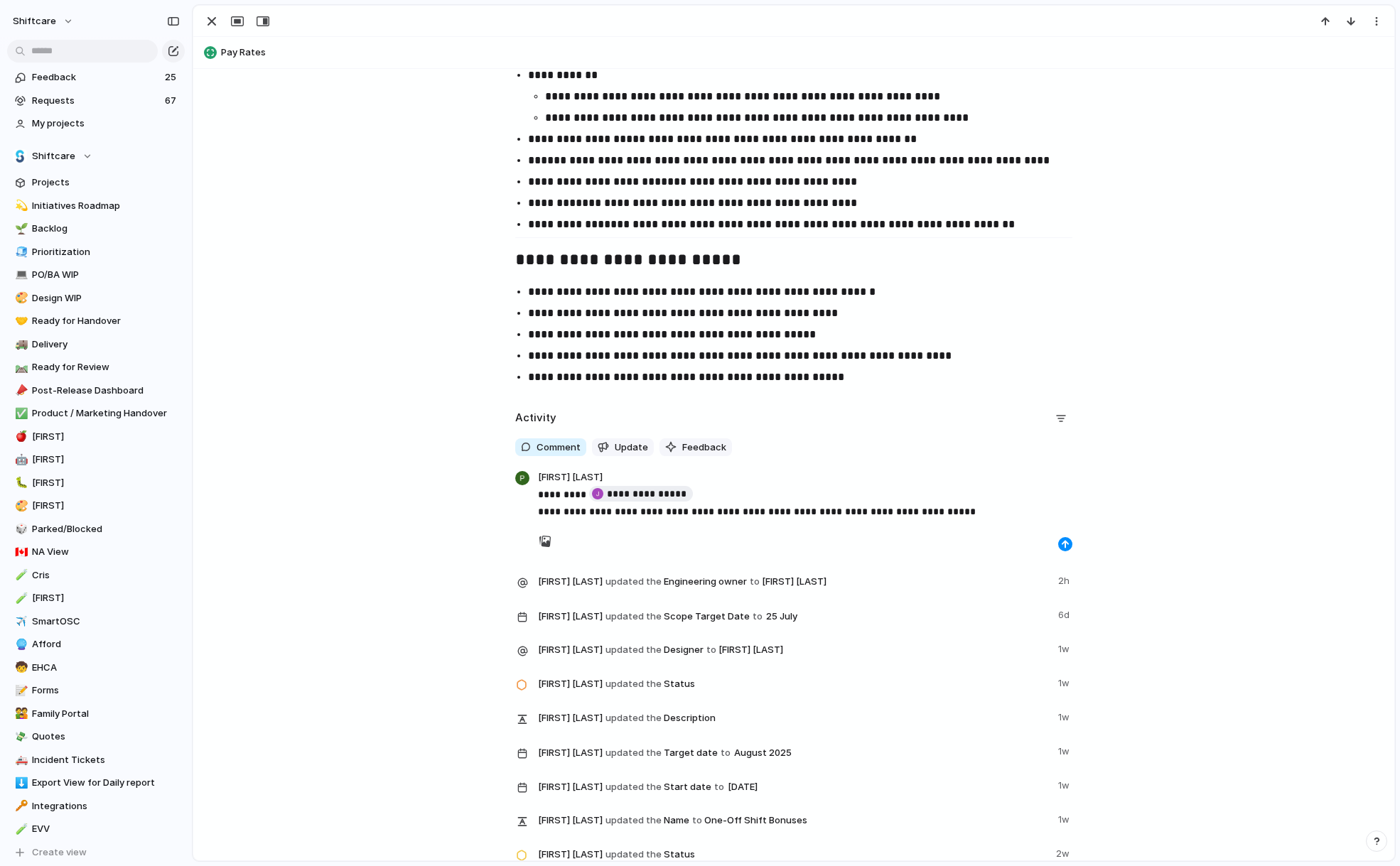 click on "**********" at bounding box center [805, 503] 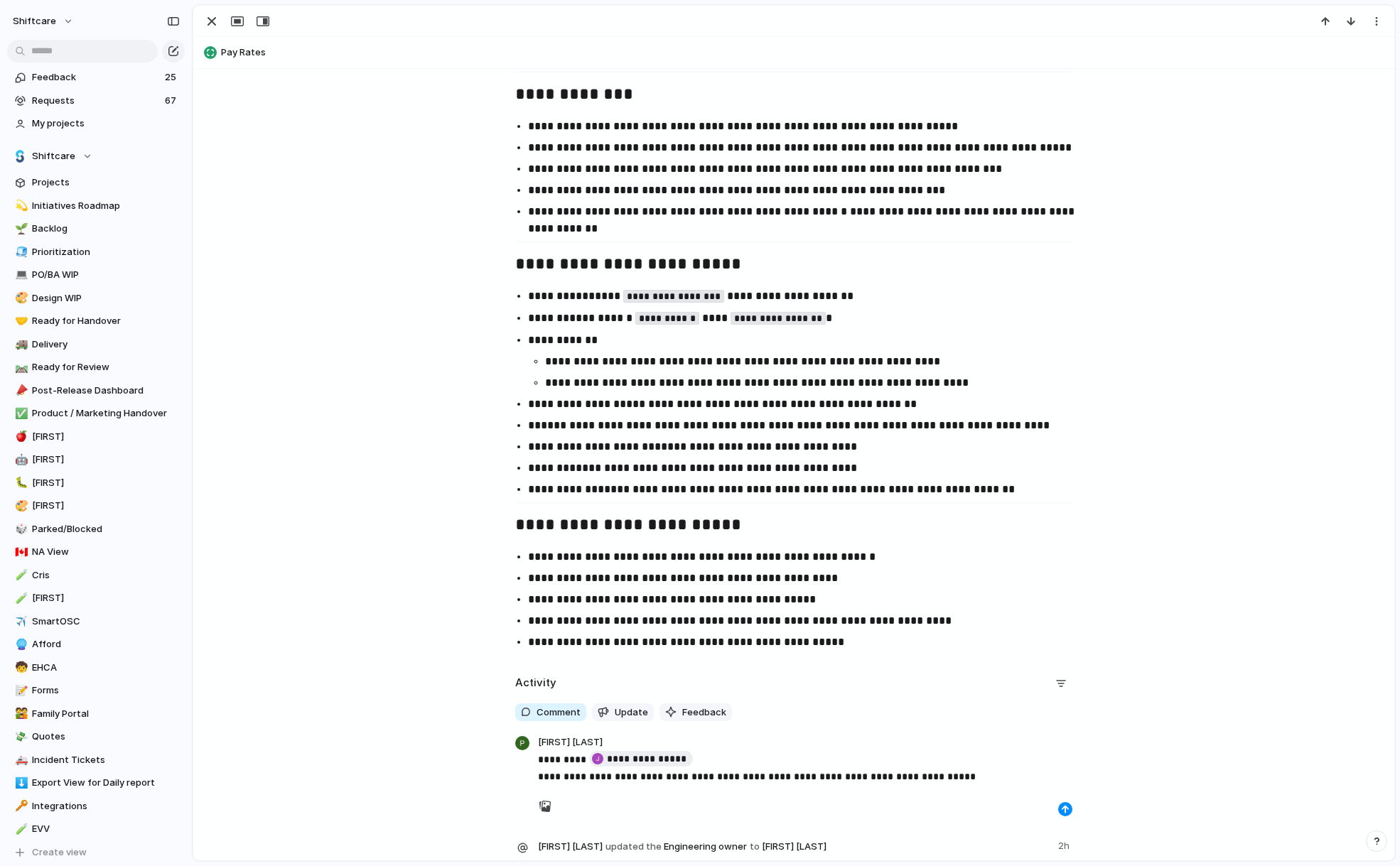 scroll, scrollTop: 2026, scrollLeft: 0, axis: vertical 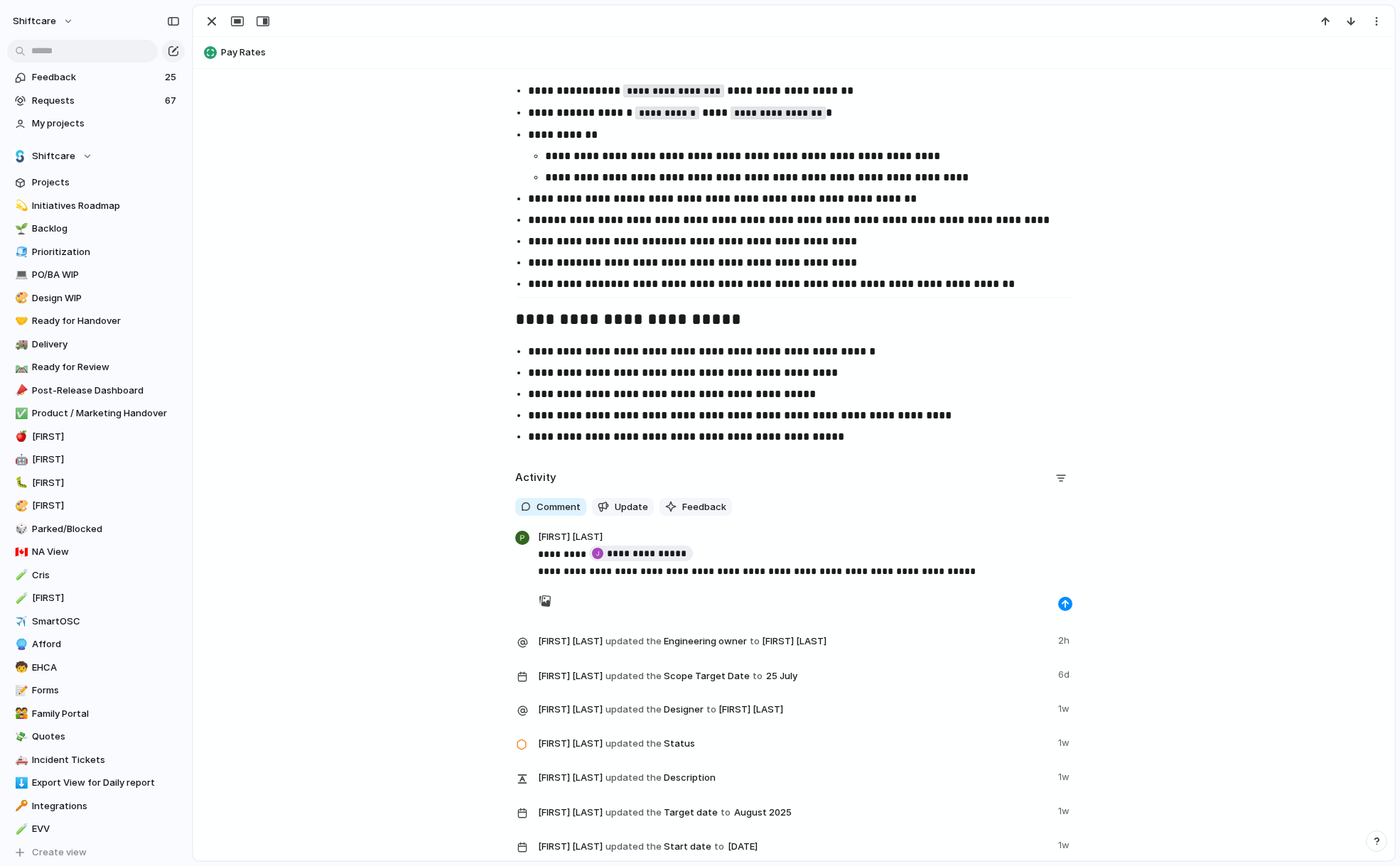 click on "**********" at bounding box center (805, 563) 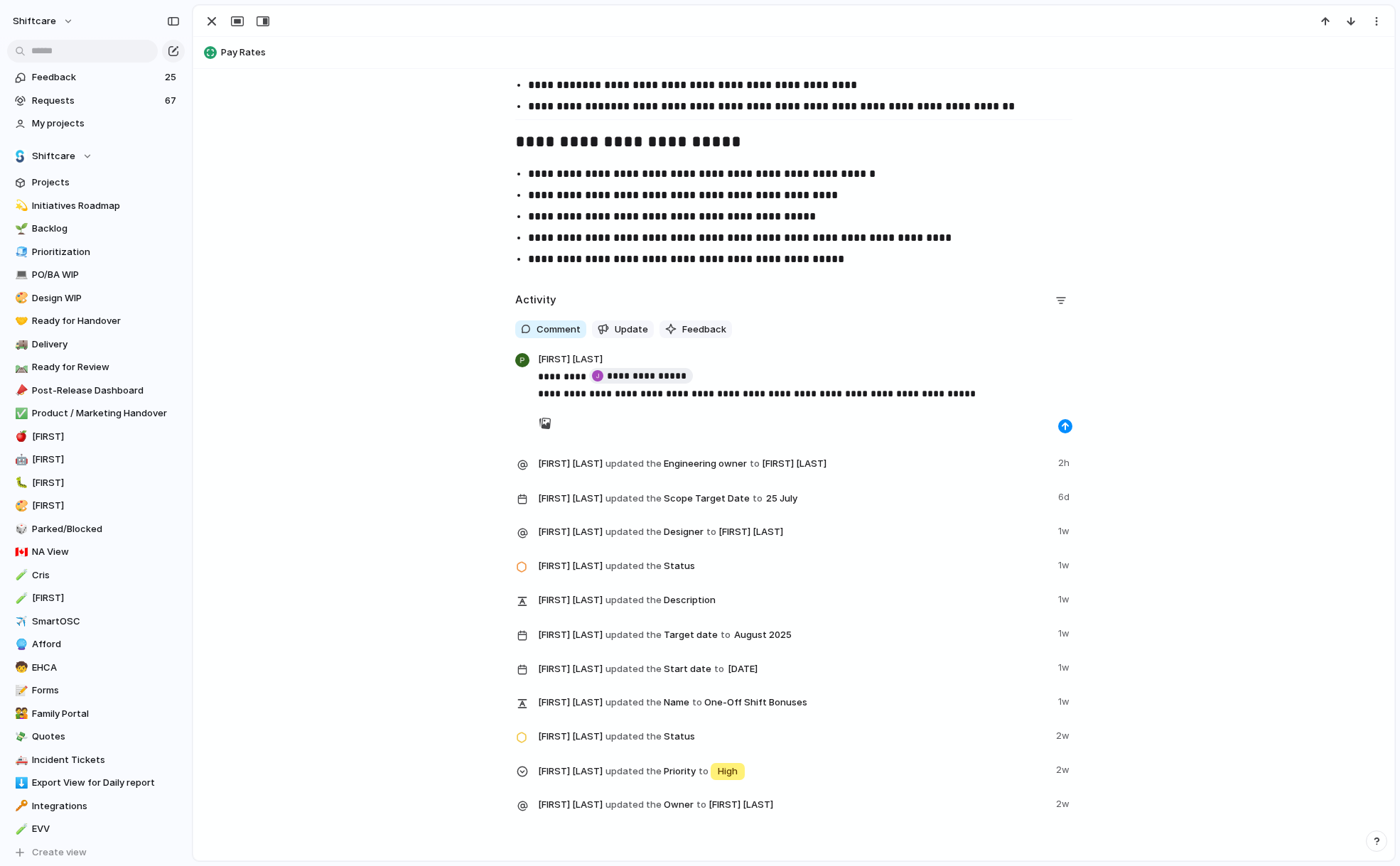 scroll, scrollTop: 2217, scrollLeft: 0, axis: vertical 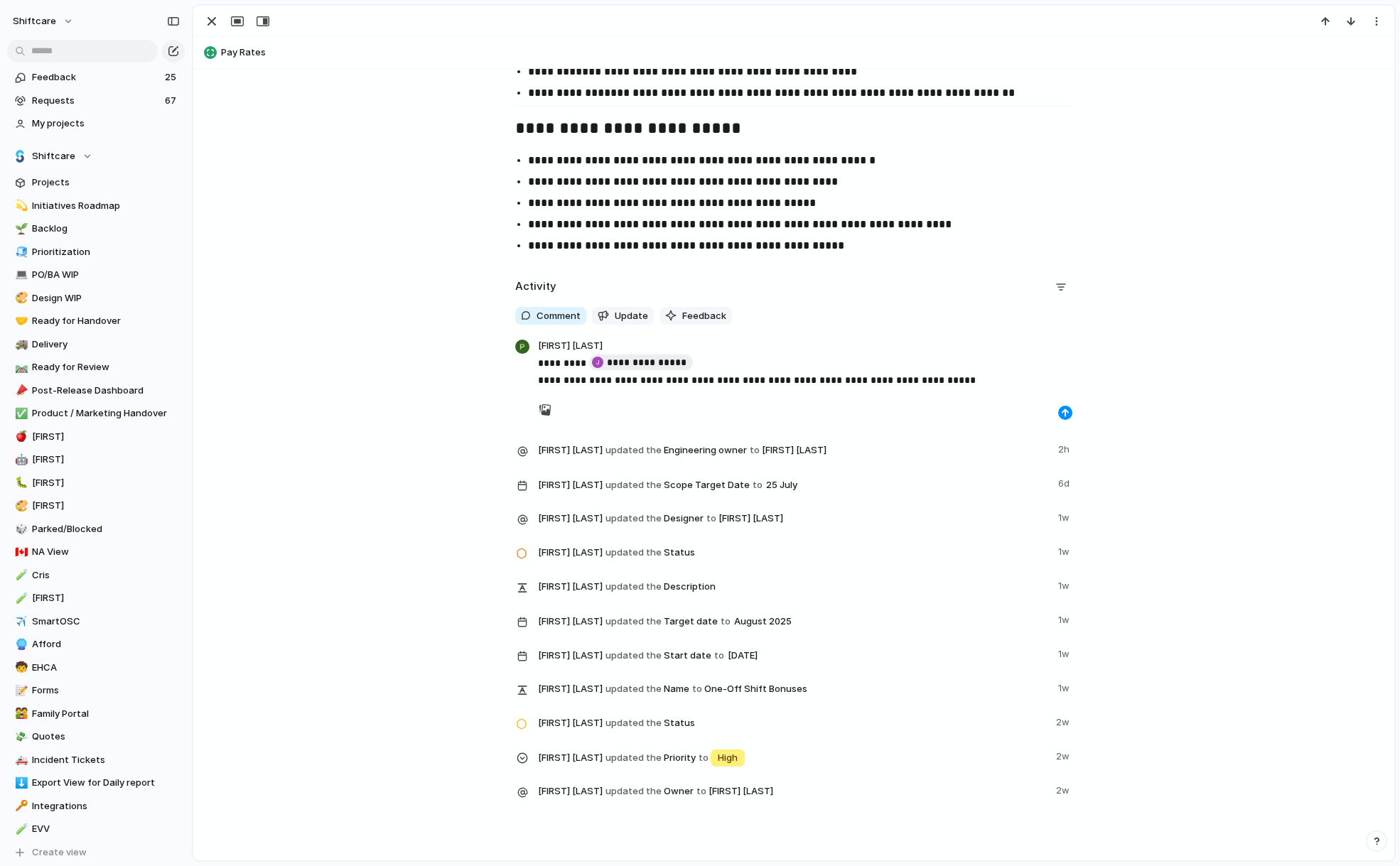 click on "**********" at bounding box center [805, 372] 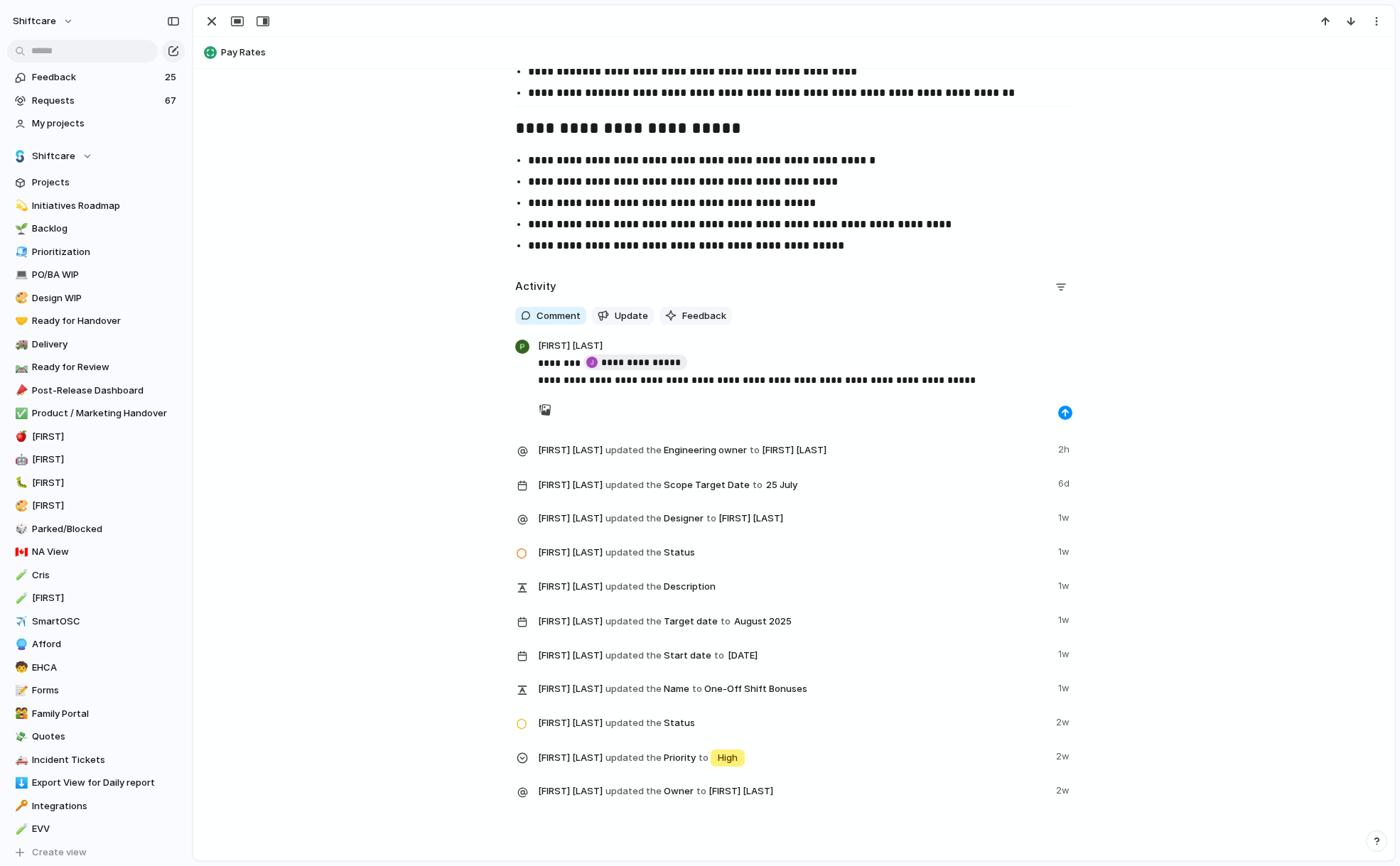 click on "**********" at bounding box center [805, 372] 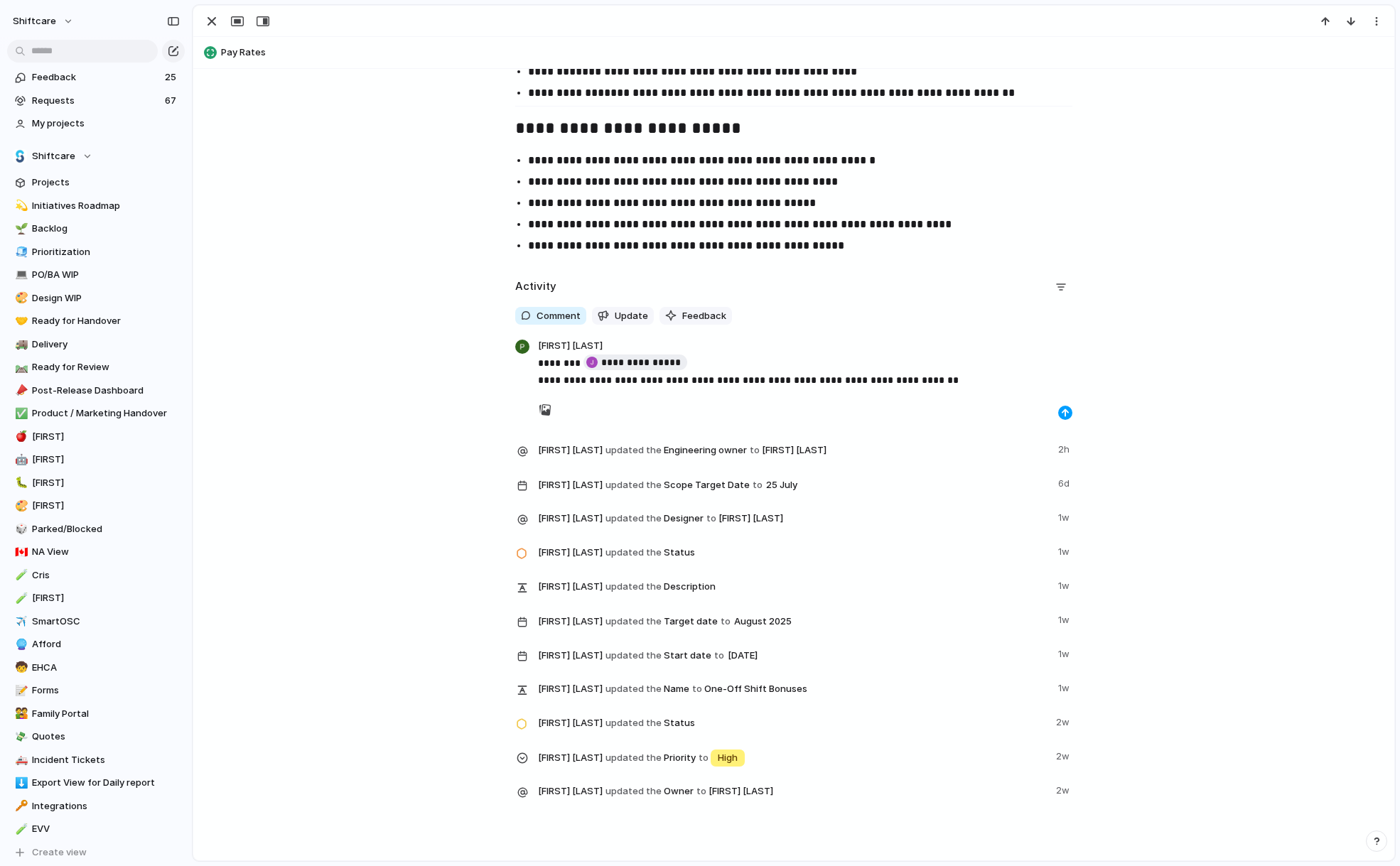 click at bounding box center (1065, 413) 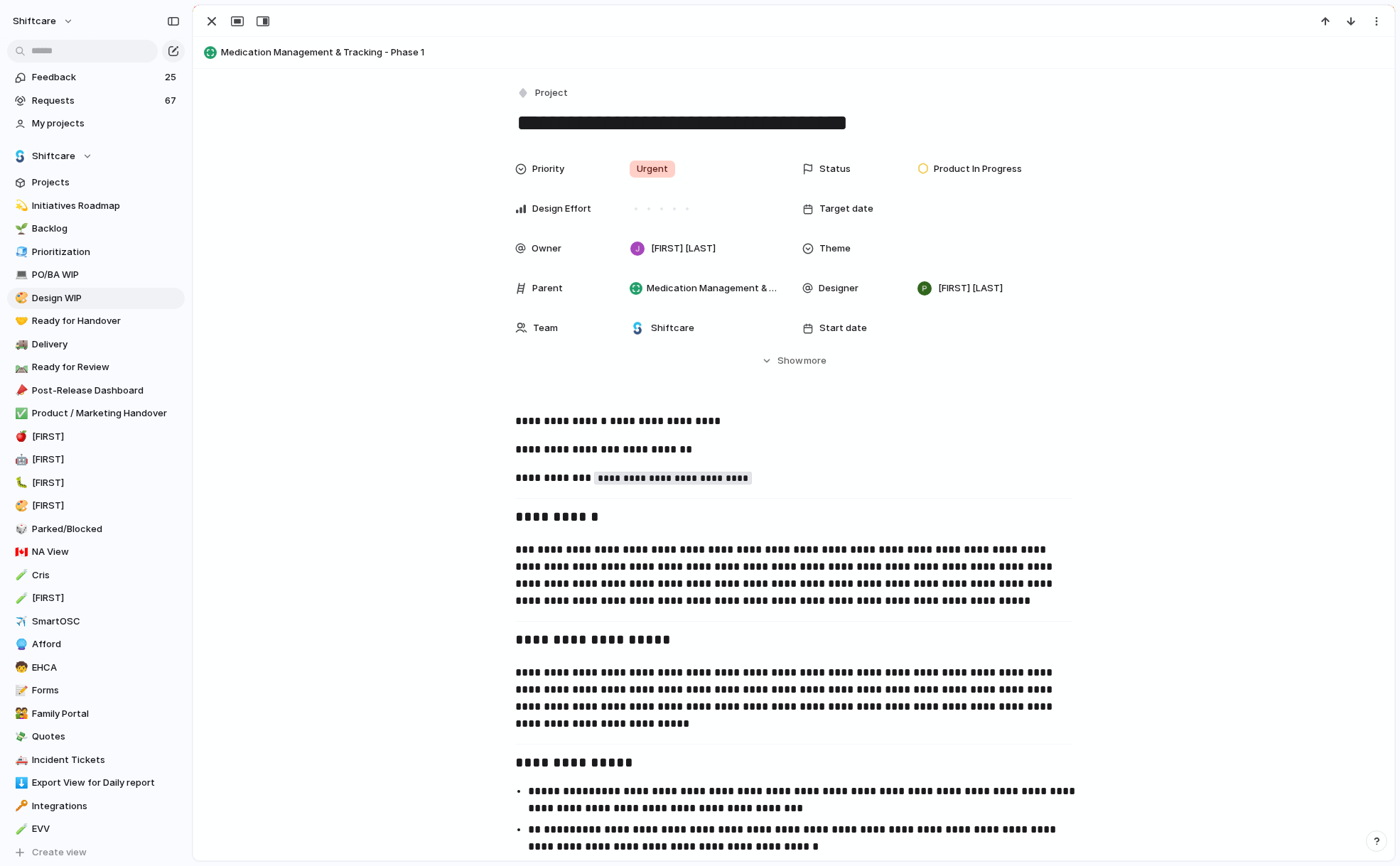 scroll, scrollTop: 0, scrollLeft: 0, axis: both 